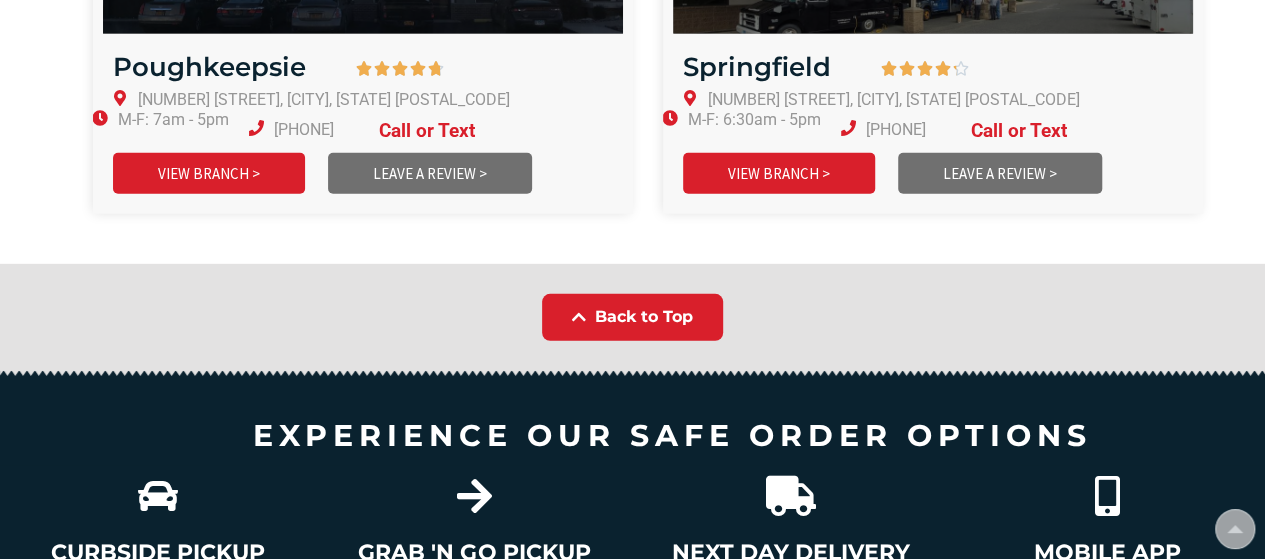 scroll, scrollTop: 2889, scrollLeft: 0, axis: vertical 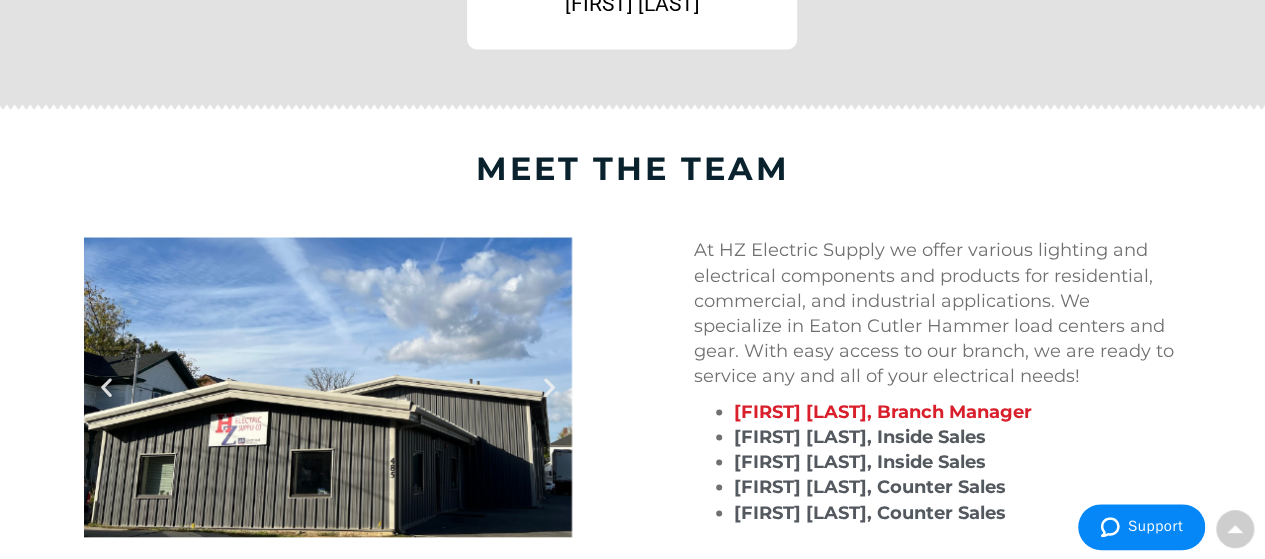 click on "meet the team" at bounding box center (633, 168) 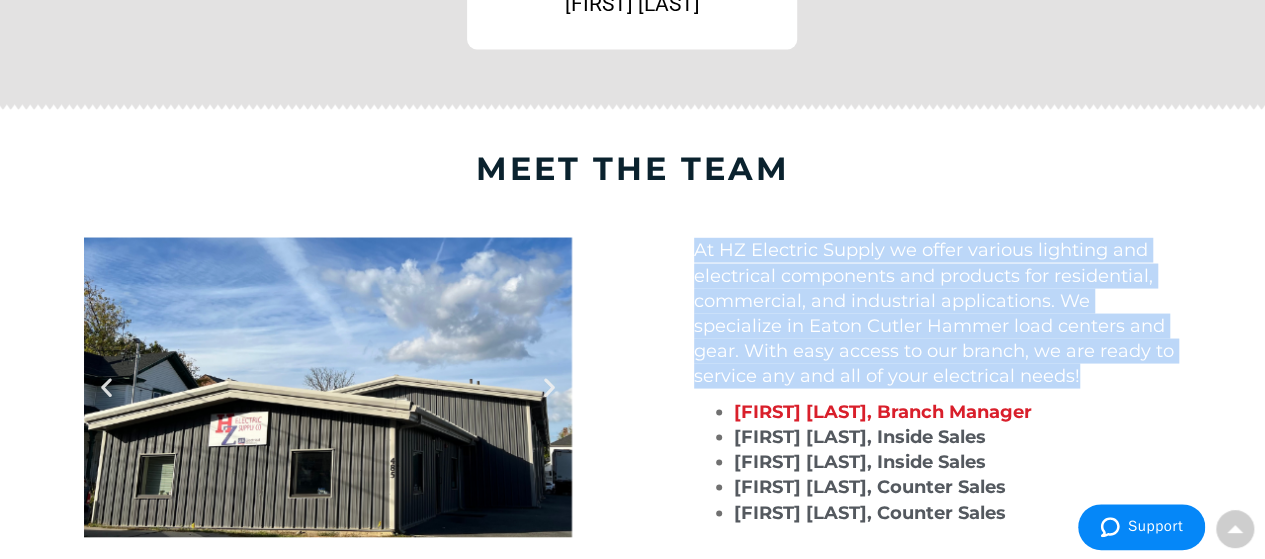 drag, startPoint x: 950, startPoint y: 364, endPoint x: 682, endPoint y: 255, distance: 289.31818 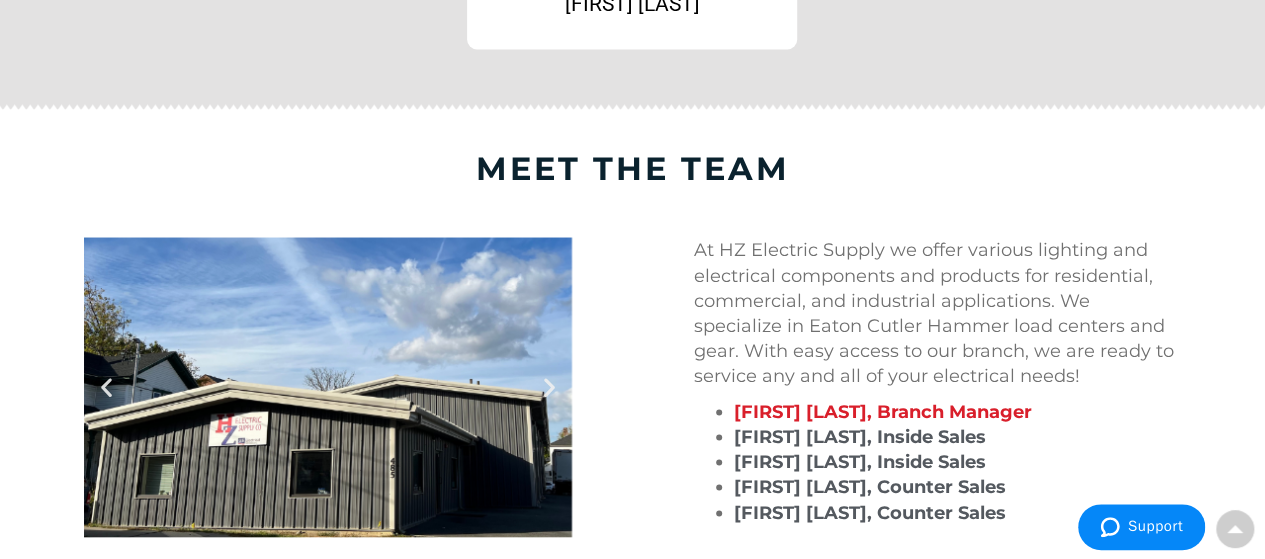 click on "meet the team" at bounding box center (633, 168) 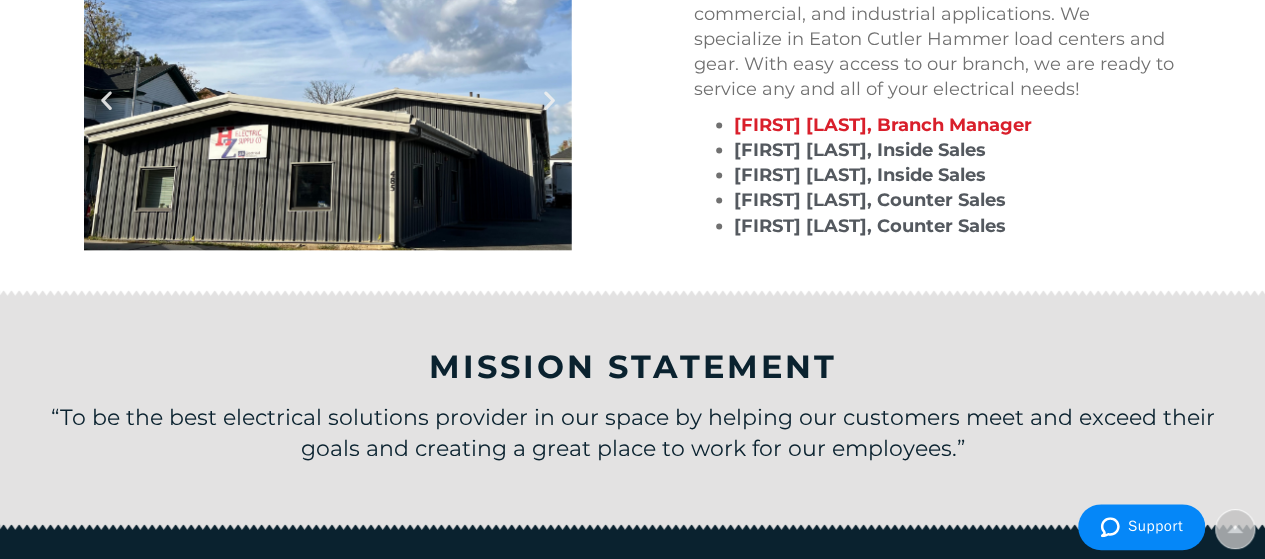 scroll, scrollTop: 1900, scrollLeft: 0, axis: vertical 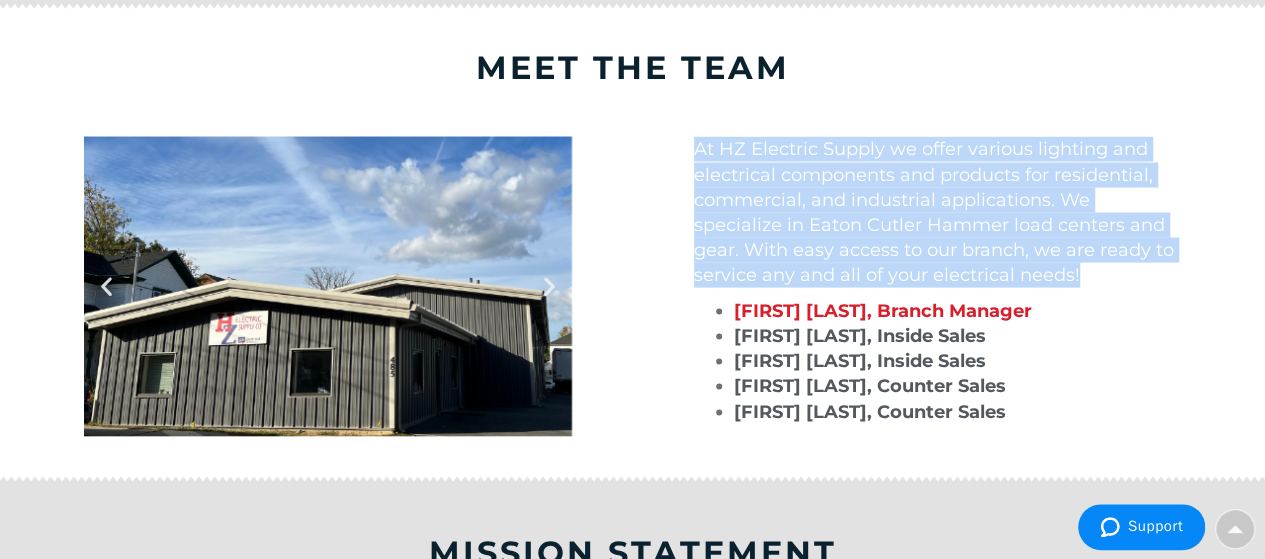 drag, startPoint x: 951, startPoint y: 267, endPoint x: 677, endPoint y: 139, distance: 302.42355 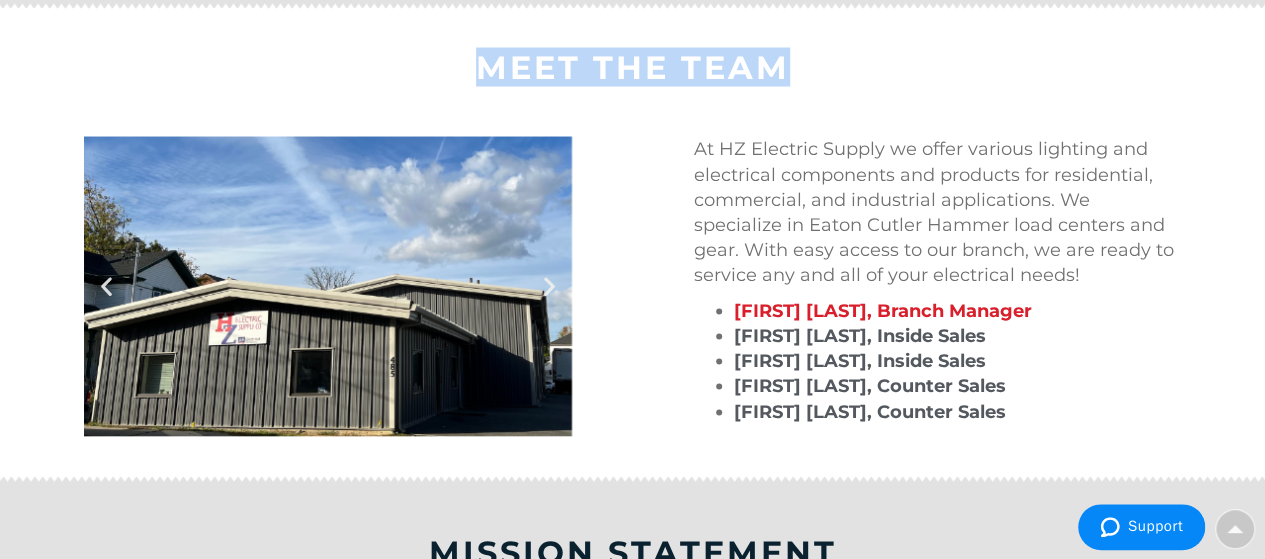 drag, startPoint x: 484, startPoint y: 64, endPoint x: 874, endPoint y: 78, distance: 390.2512 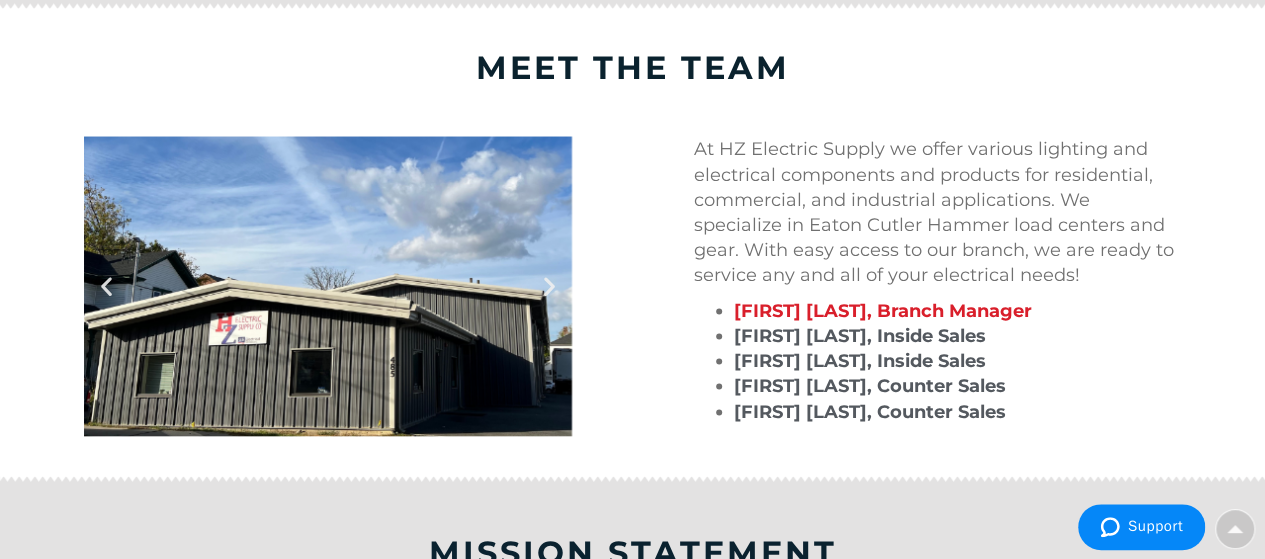 click on "At HZ Electric Supply we offer various lighting and electrical components and products for residential, commercial, and industrial applications. We specialize in Eaton Cutler Hammer load centers and gear. With easy access to our branch, we are ready to service any and all of your electrical needs!" at bounding box center [938, 212] 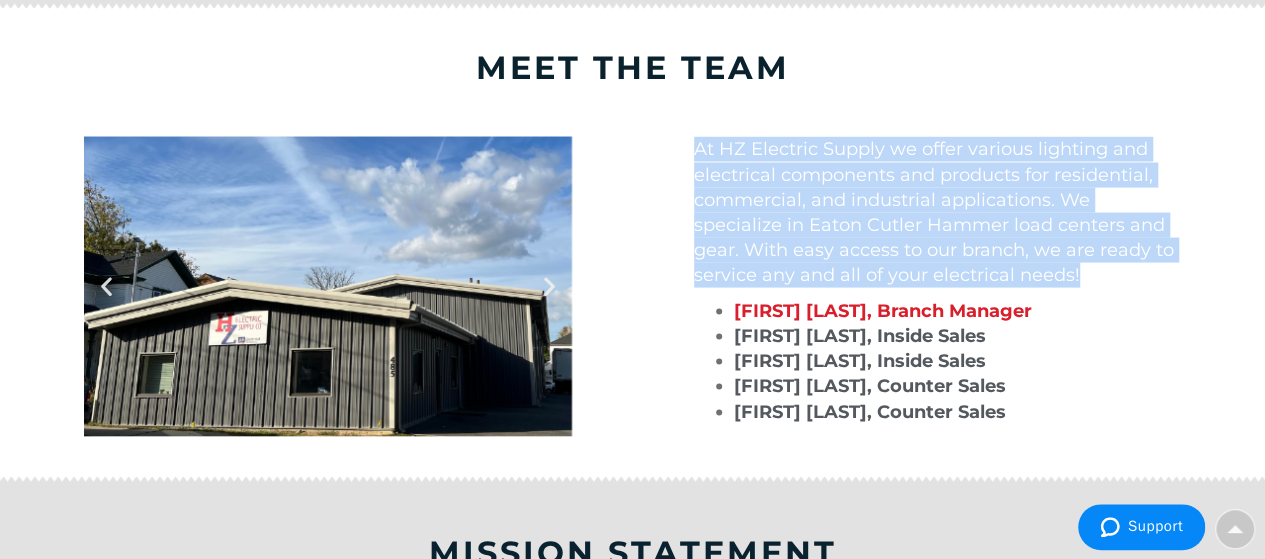 drag, startPoint x: 982, startPoint y: 277, endPoint x: 692, endPoint y: 151, distance: 316.18982 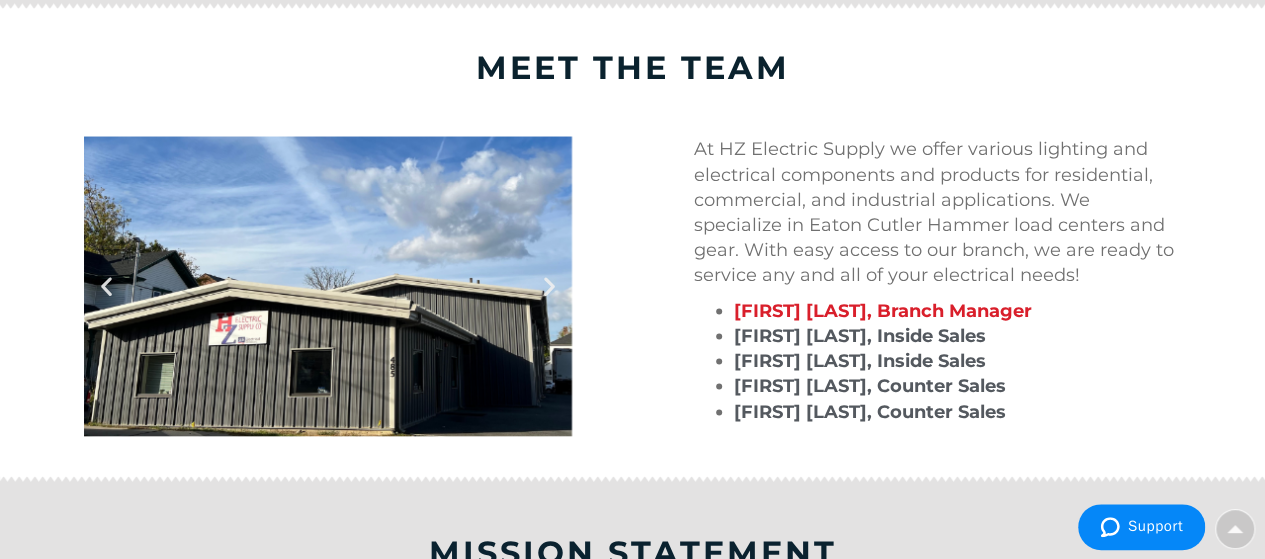 click on "meet the team" at bounding box center (633, 68) 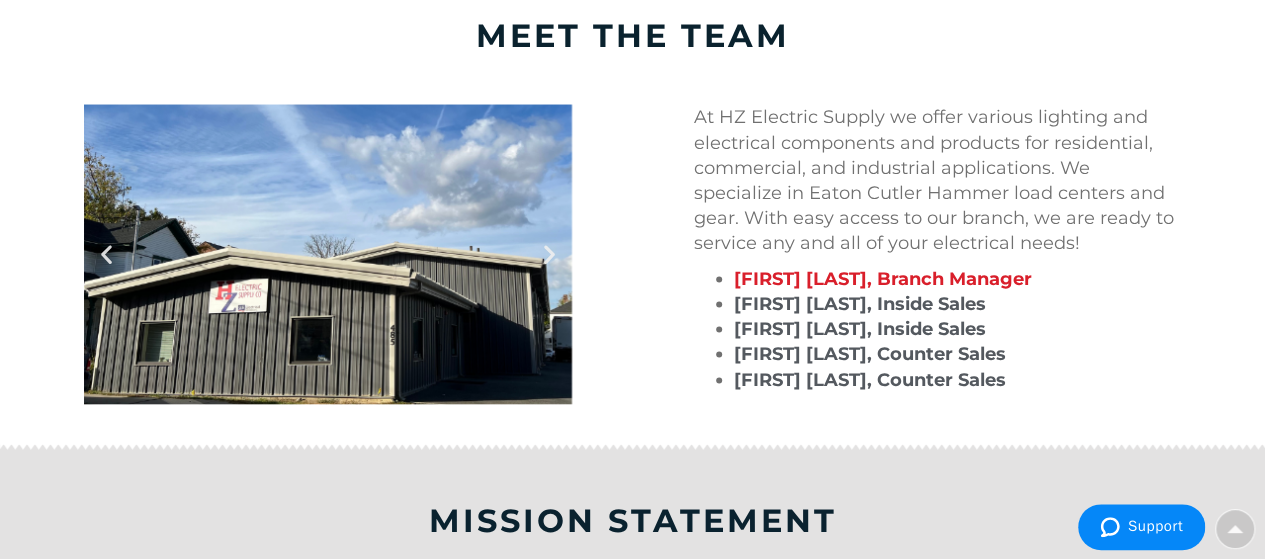 scroll, scrollTop: 2000, scrollLeft: 0, axis: vertical 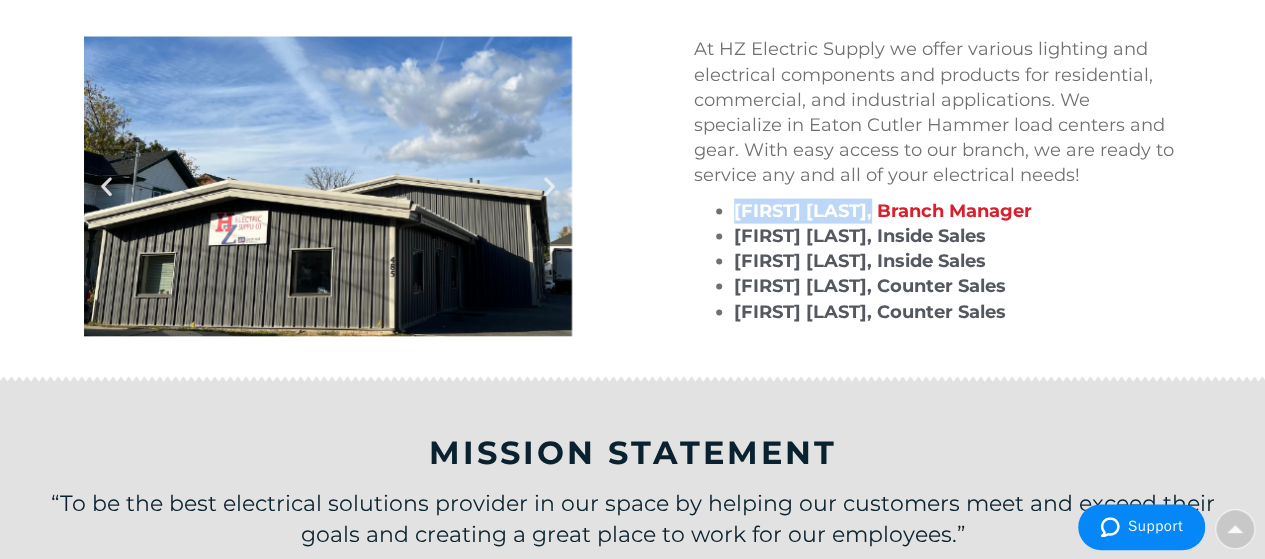 drag, startPoint x: 886, startPoint y: 209, endPoint x: 734, endPoint y: 206, distance: 152.0296 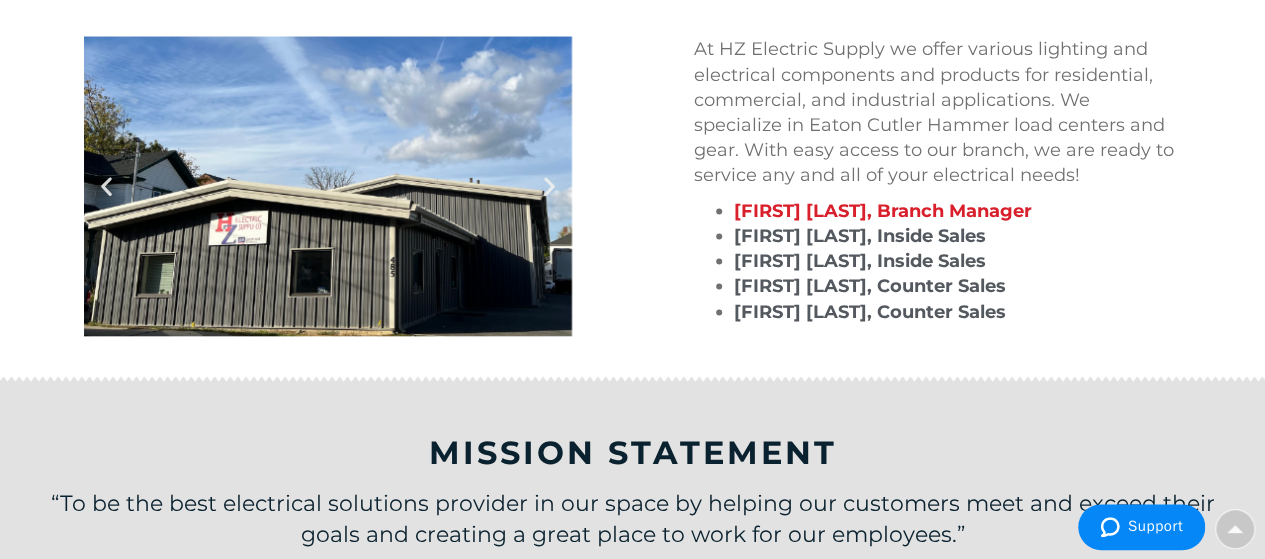 click on "At HZ Electric Supply we offer various lighting and electrical components and products for residential, commercial, and industrial applications. We specialize in Eaton Cutler Hammer load centers and gear. With easy access to our branch, we are ready to service any and all of your electrical needs!" at bounding box center [938, 112] 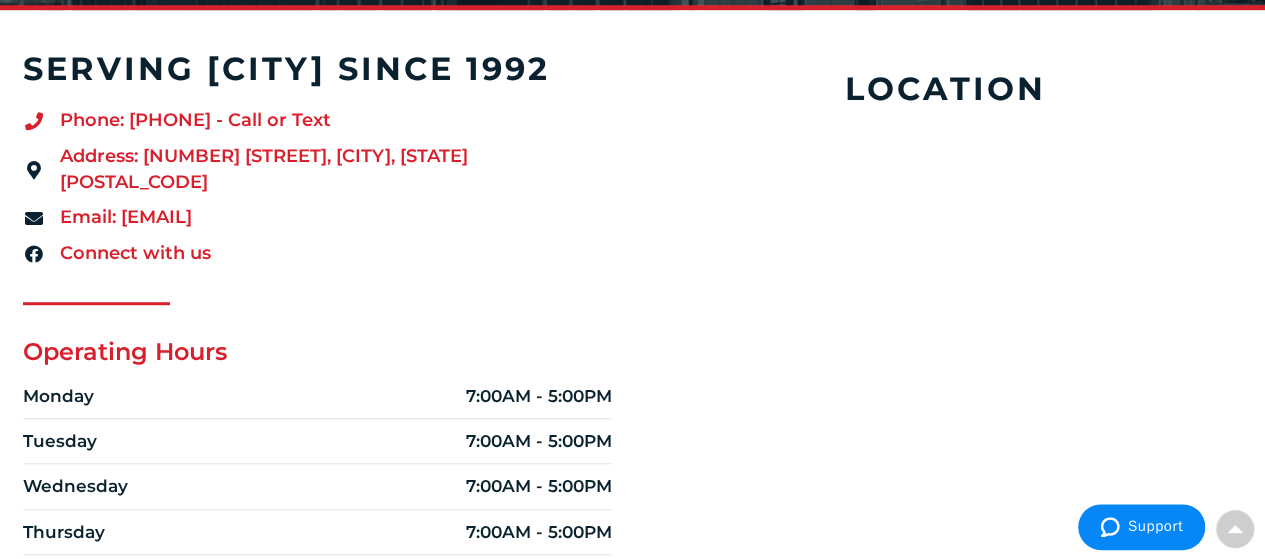 scroll, scrollTop: 400, scrollLeft: 0, axis: vertical 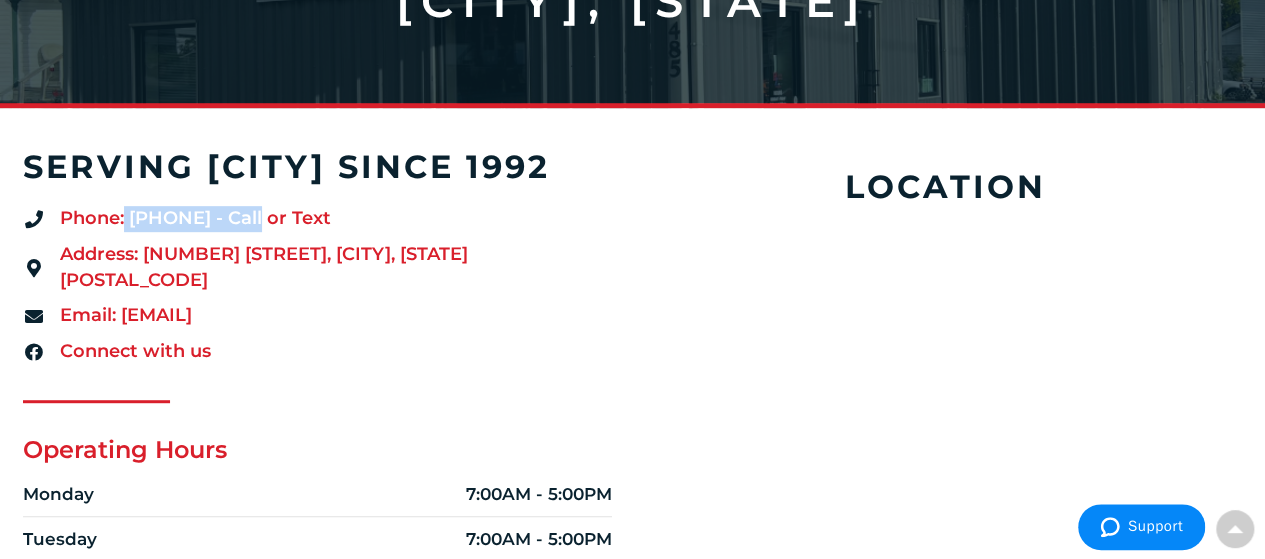 drag, startPoint x: 122, startPoint y: 234, endPoint x: 262, endPoint y: 234, distance: 140 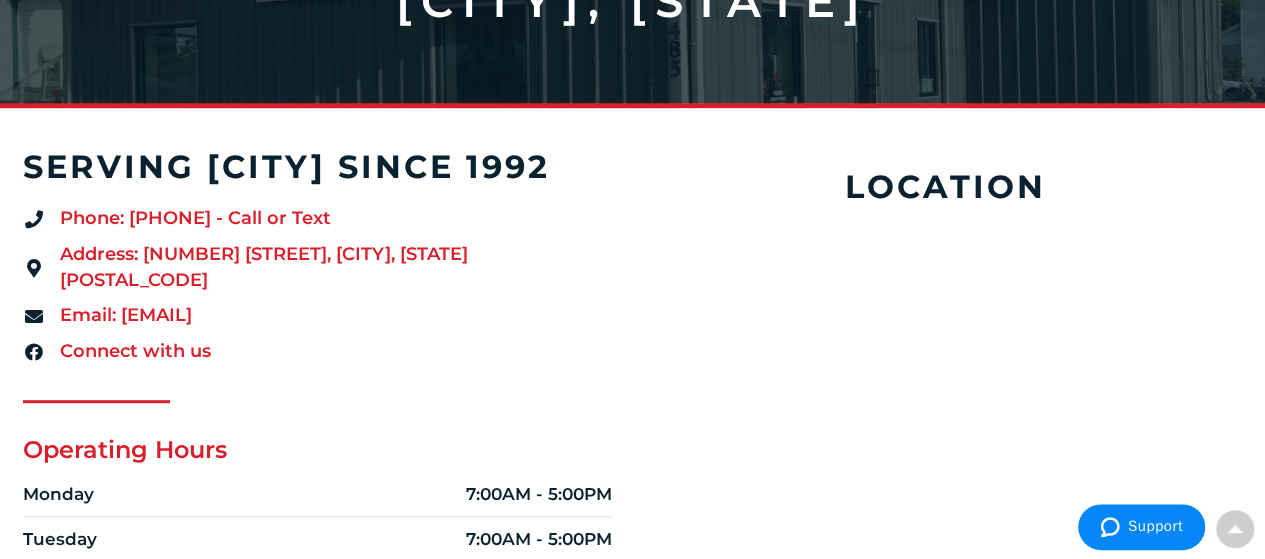 click on "serving pittsfield since 1992
Phone: (413) 499-4020 - Call or Text
Address: 485 Fenn Street, Pittsfield, MA 01201
Email: Hz-pittsfield@usesi.com
Connect with us
Operating Hours
Monday
7:00AM - 5:00PM
Tuesday
7:00AM - 5:00PM
Wednesday
7:00AM - 5:00PM
Thursday
7:00AM - 5:00PM
Friday
7:00AM - 5:00PM
Saturday
Closed
Sunday
Closed" at bounding box center (328, 525) 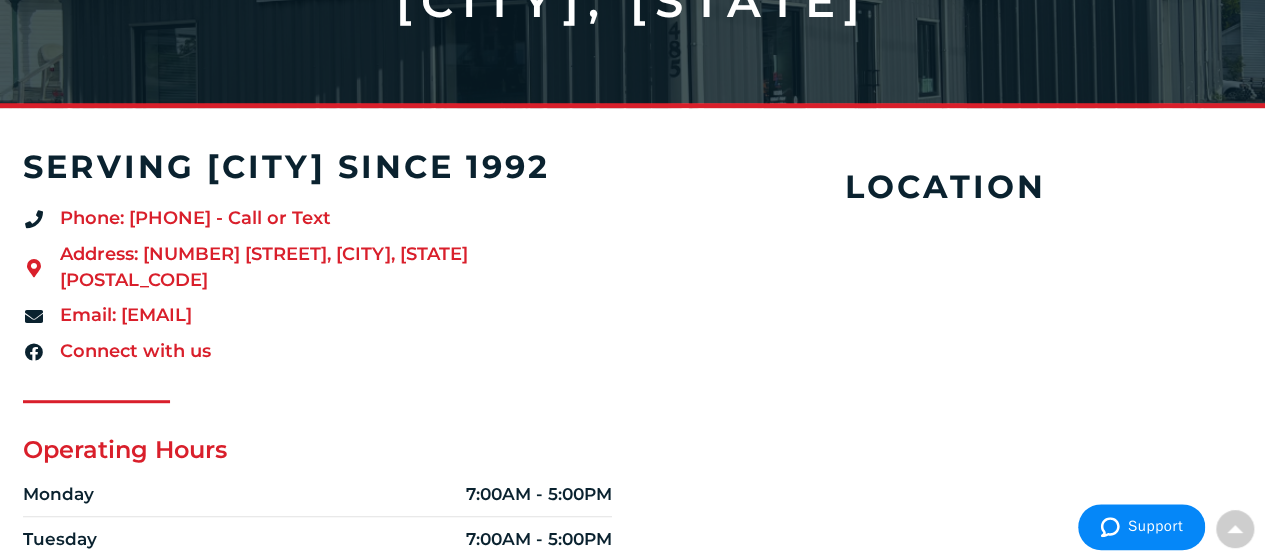 click on "Address: 485 Fenn Street, Pittsfield, MA 01201" at bounding box center [318, 267] 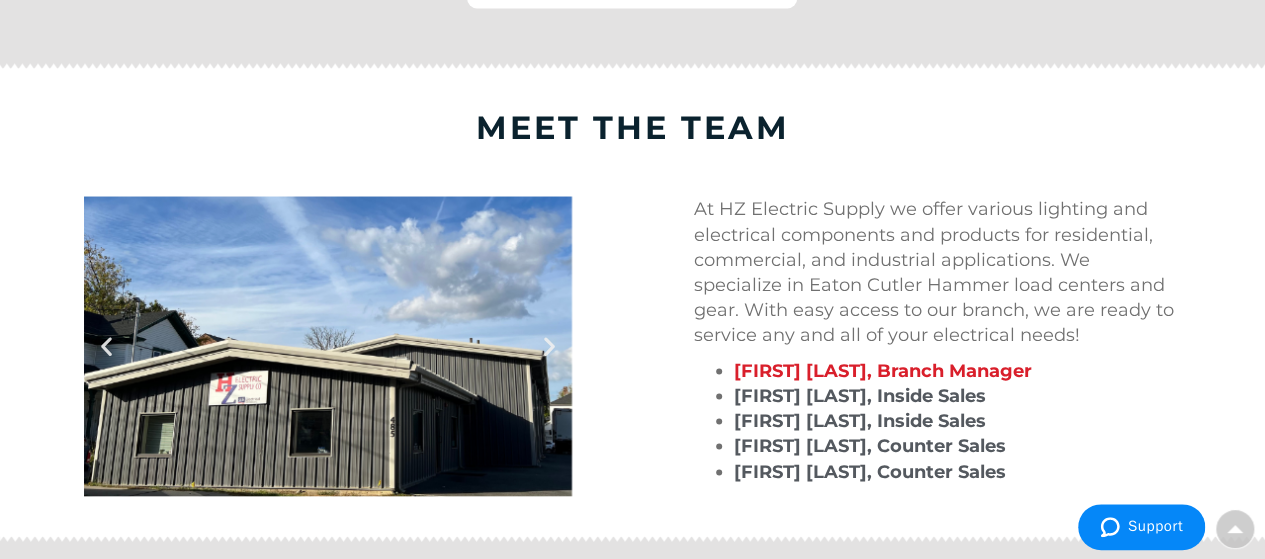 scroll, scrollTop: 1900, scrollLeft: 0, axis: vertical 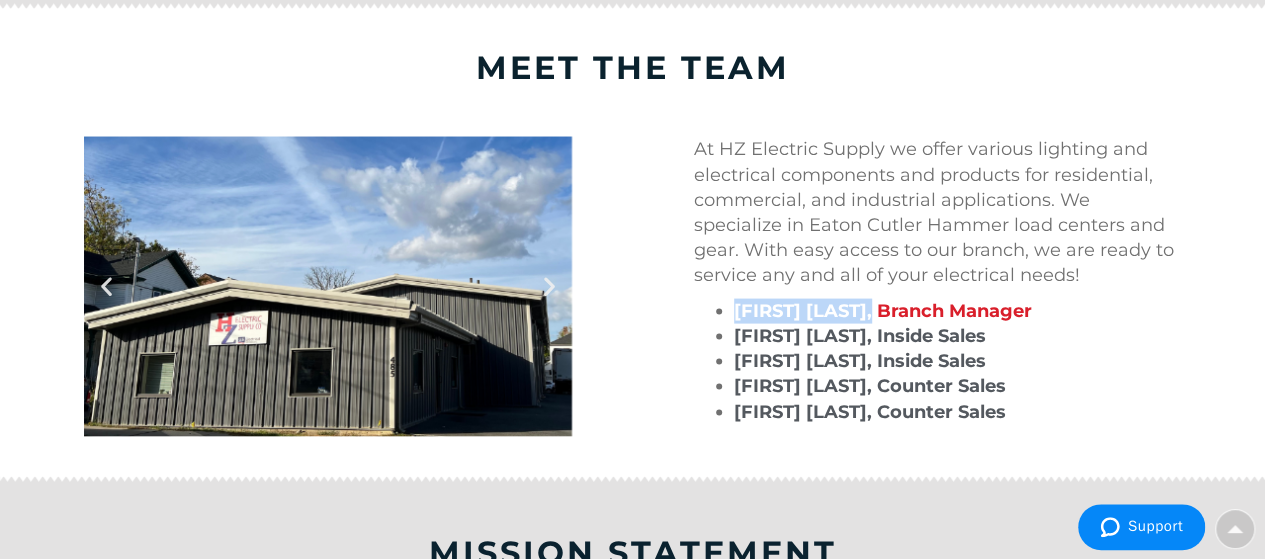 drag, startPoint x: 734, startPoint y: 313, endPoint x: 888, endPoint y: 311, distance: 154.01299 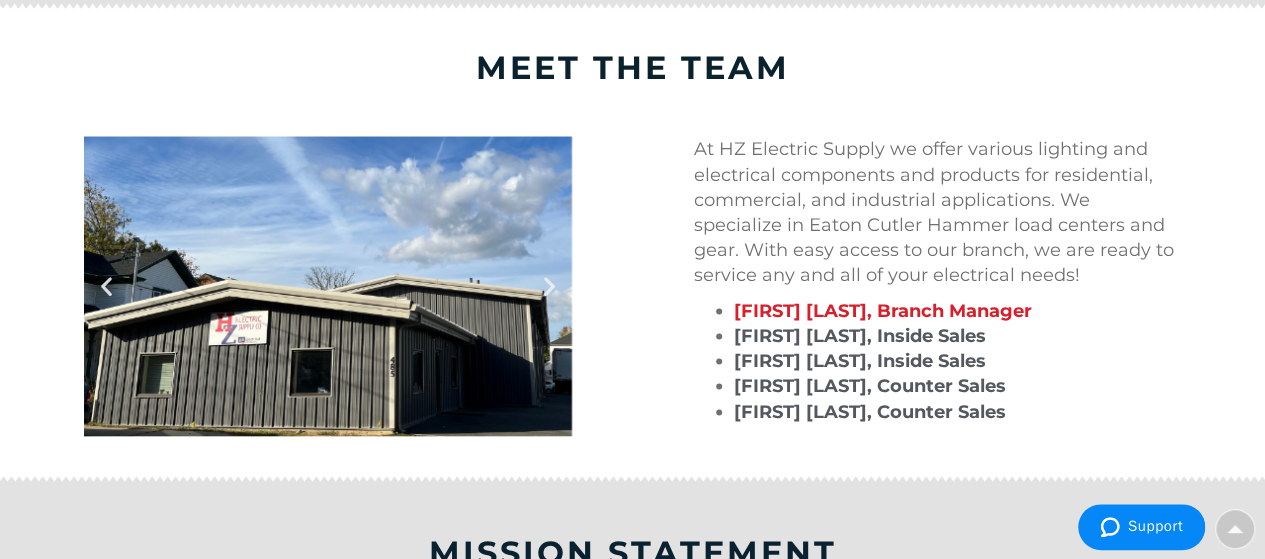 drag, startPoint x: 872, startPoint y: 145, endPoint x: 931, endPoint y: 266, distance: 134.61798 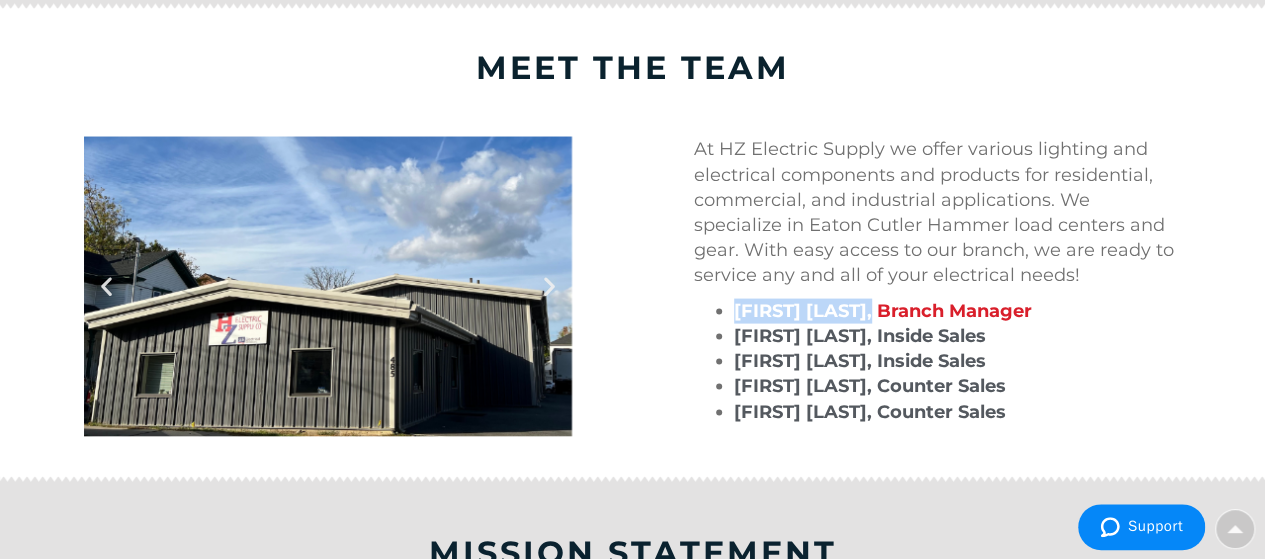 drag, startPoint x: 732, startPoint y: 309, endPoint x: 888, endPoint y: 311, distance: 156.01282 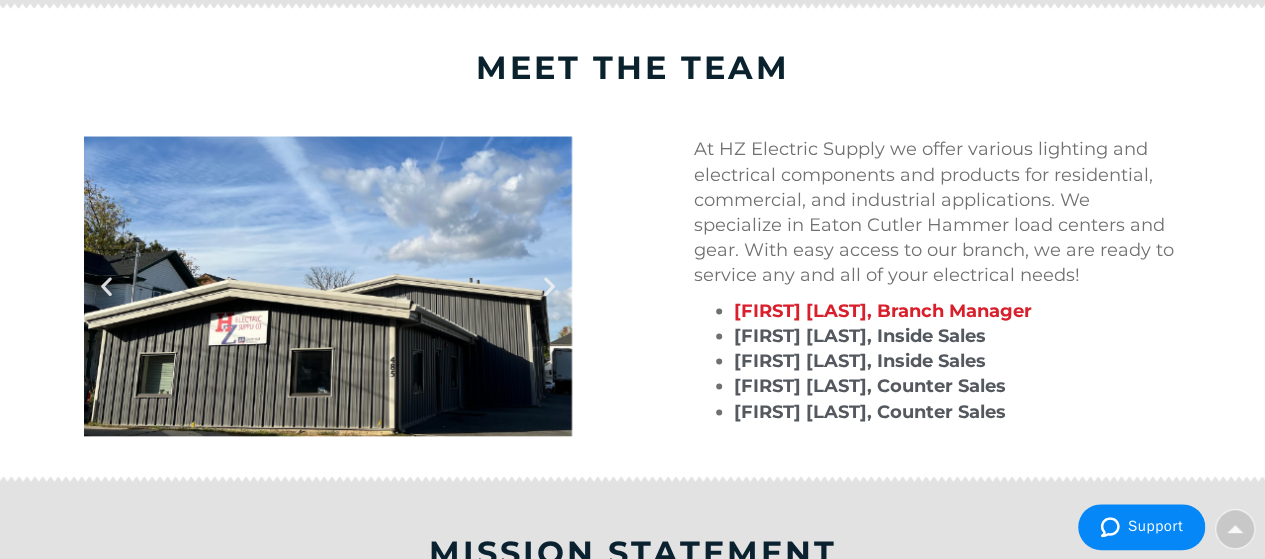 click on "At HZ Electric Supply we offer various lighting and electrical components and products for residential, commercial, and industrial applications. We specialize in Eaton Cutler Hammer load centers and gear. With easy access to our branch, we are ready to service any and all of your electrical needs!" at bounding box center [938, 212] 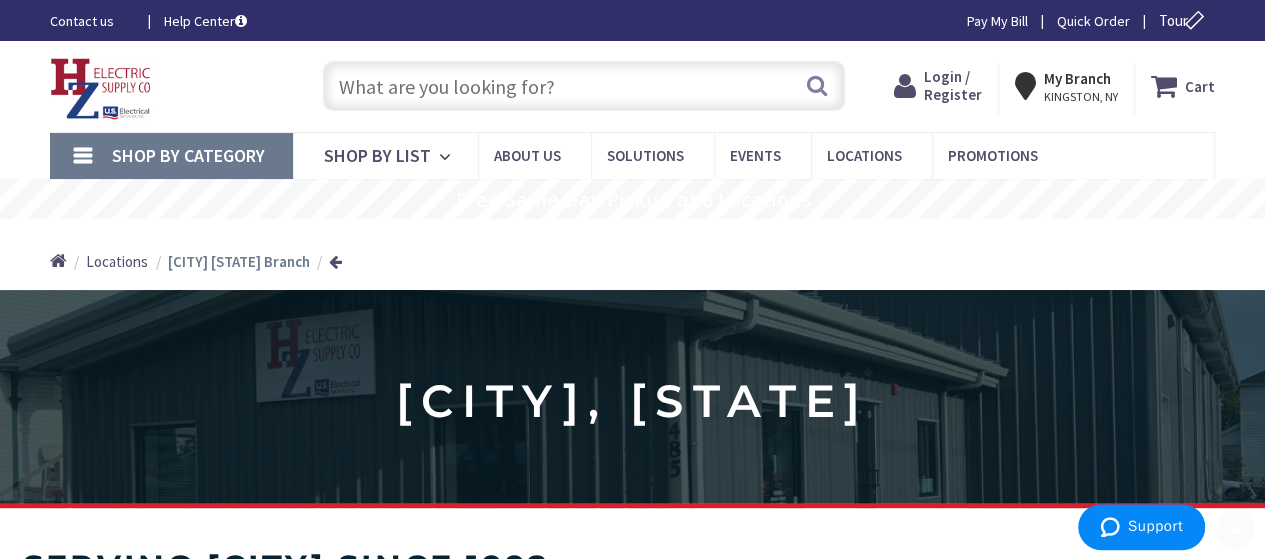 scroll, scrollTop: 400, scrollLeft: 0, axis: vertical 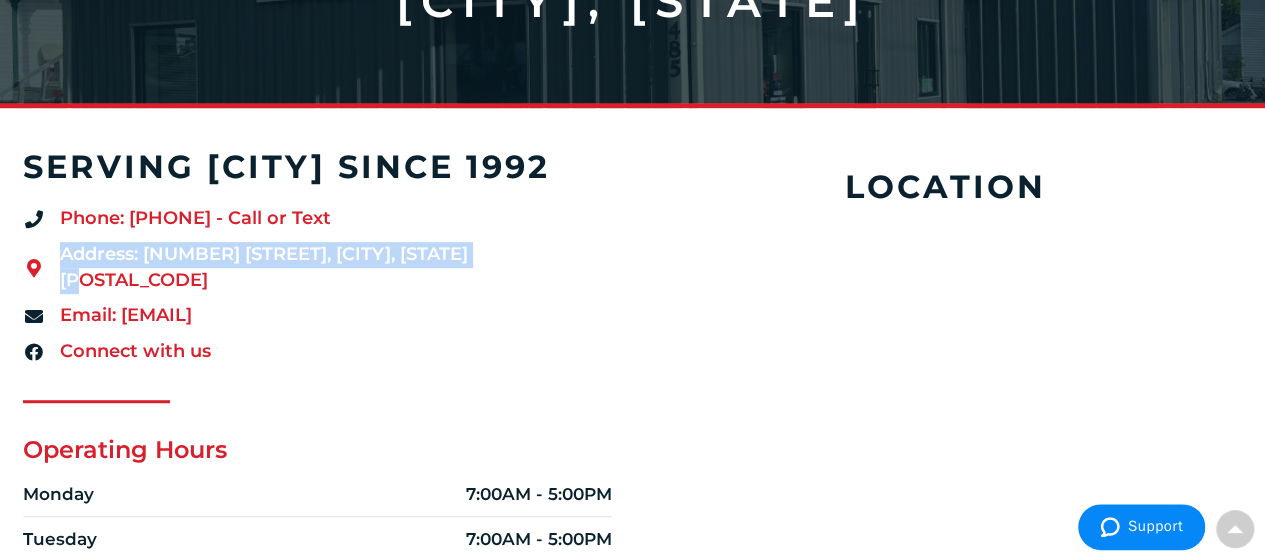 drag, startPoint x: 0, startPoint y: 298, endPoint x: 511, endPoint y: 285, distance: 511.16534 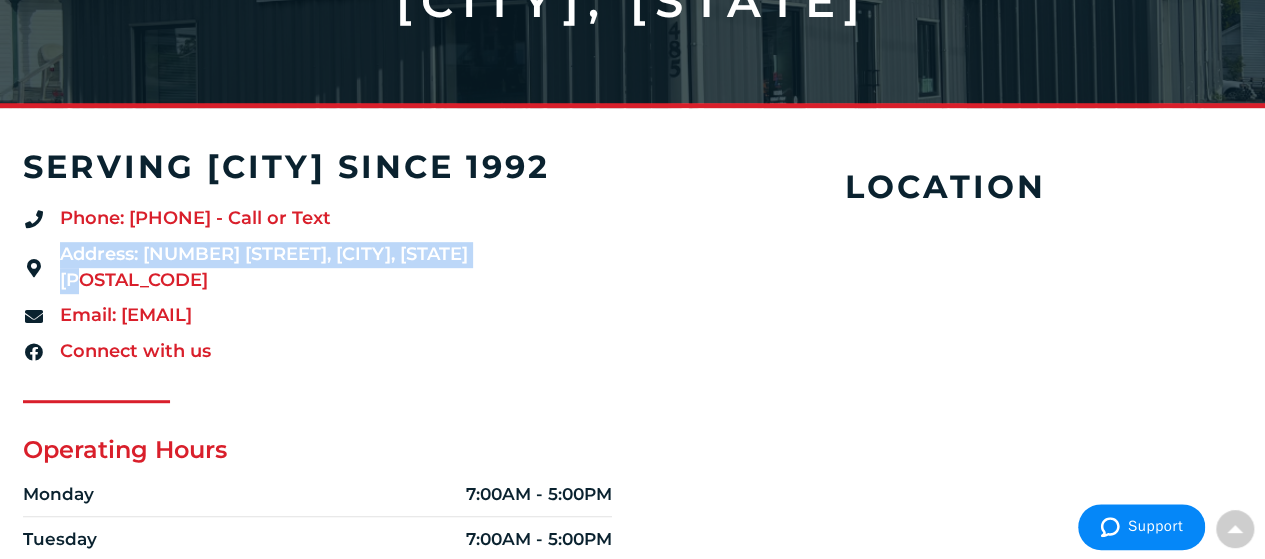 copy on "Address: 485 Fenn Street, Pittsfield, MA 01201" 